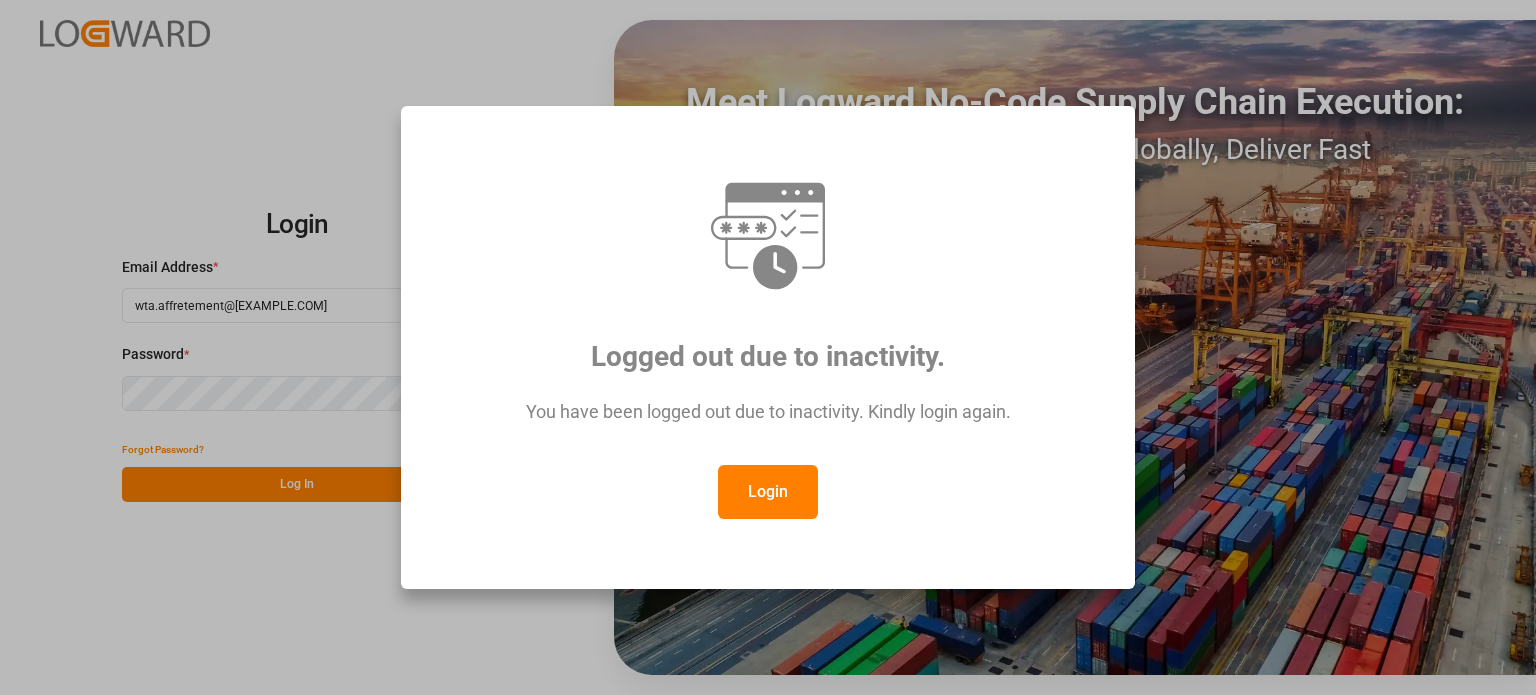 scroll, scrollTop: 0, scrollLeft: 0, axis: both 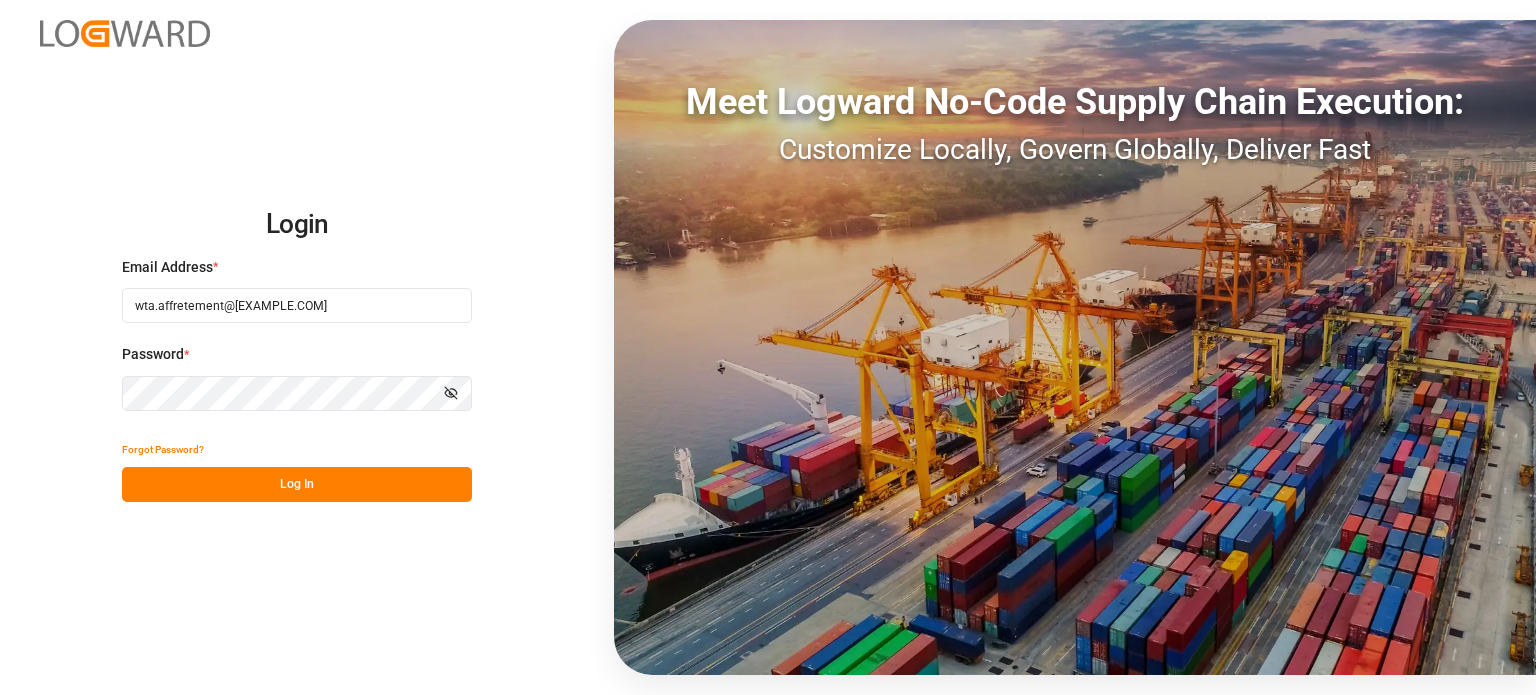 click on "Log In" at bounding box center (297, 484) 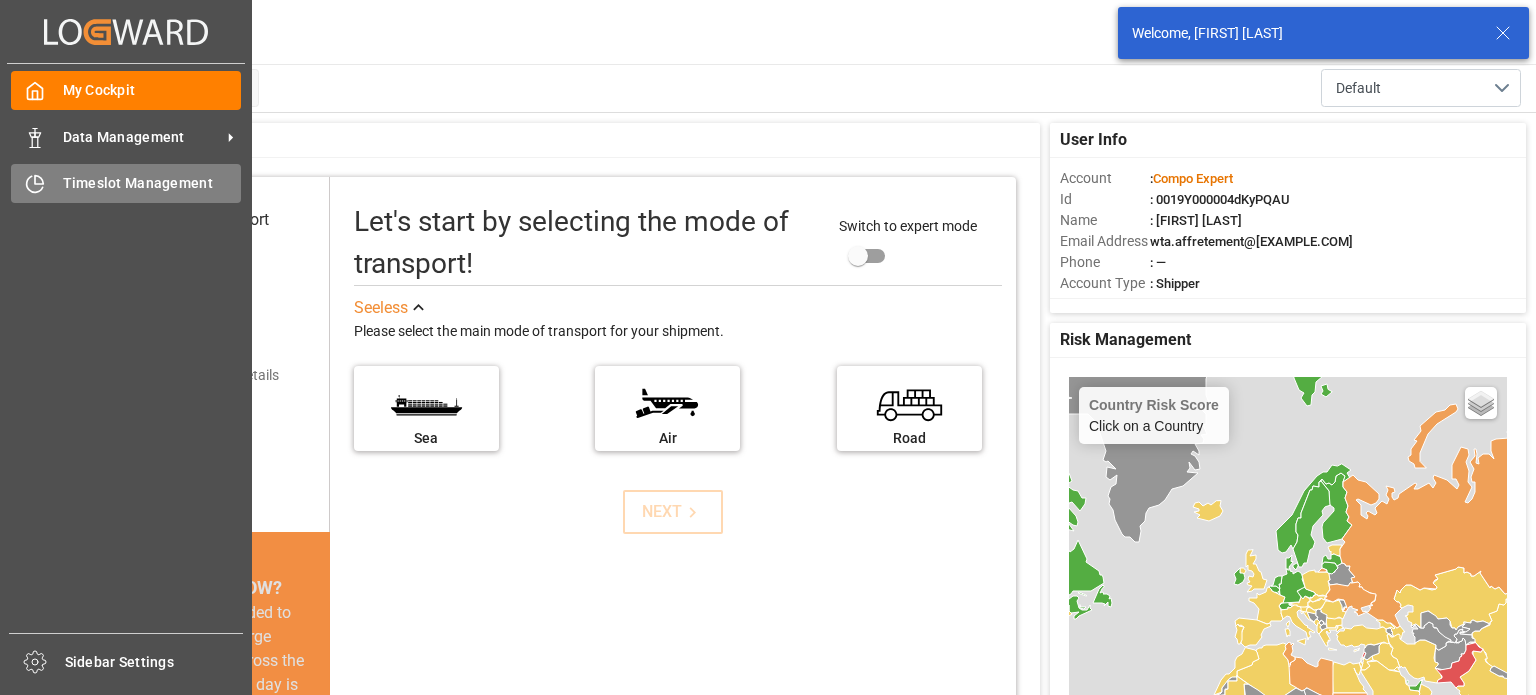 click on "Timeslot Management Timeslot Management" at bounding box center (126, 183) 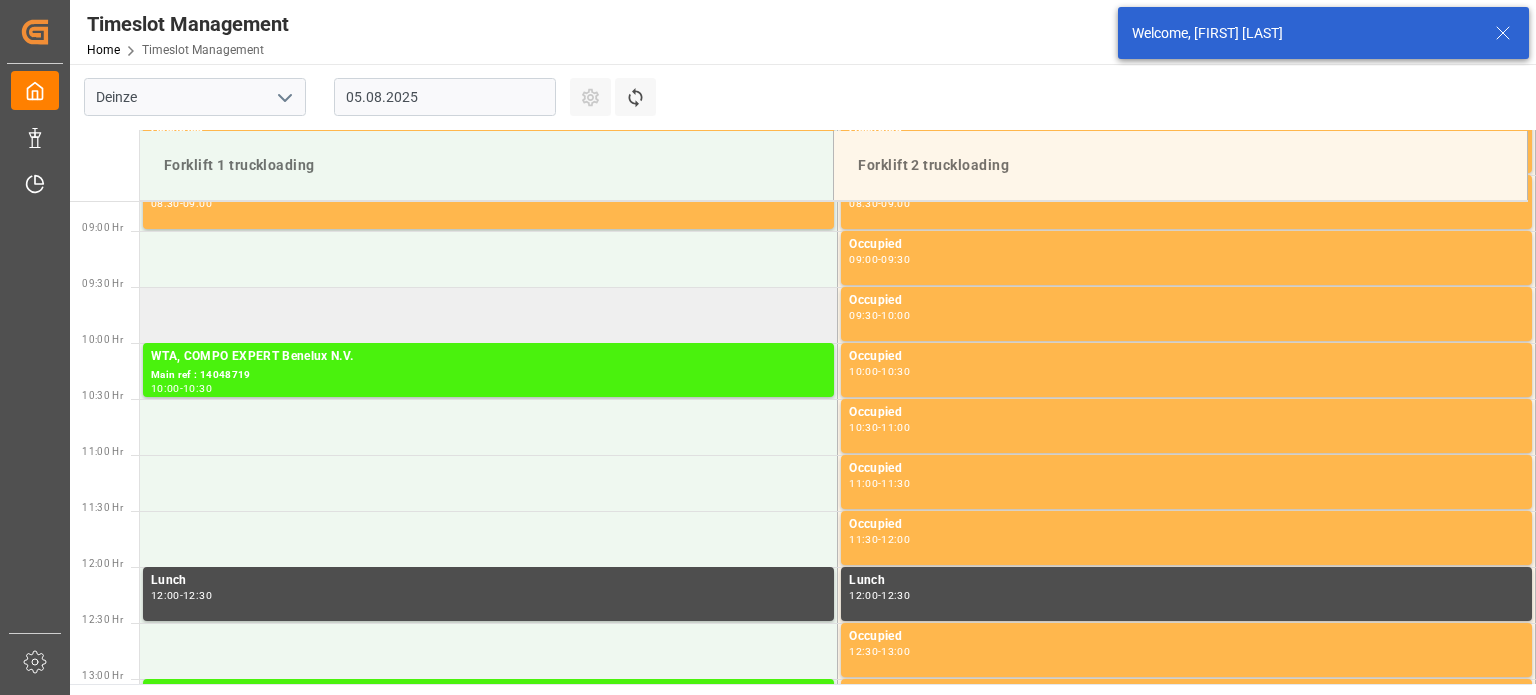 scroll, scrollTop: 995, scrollLeft: 0, axis: vertical 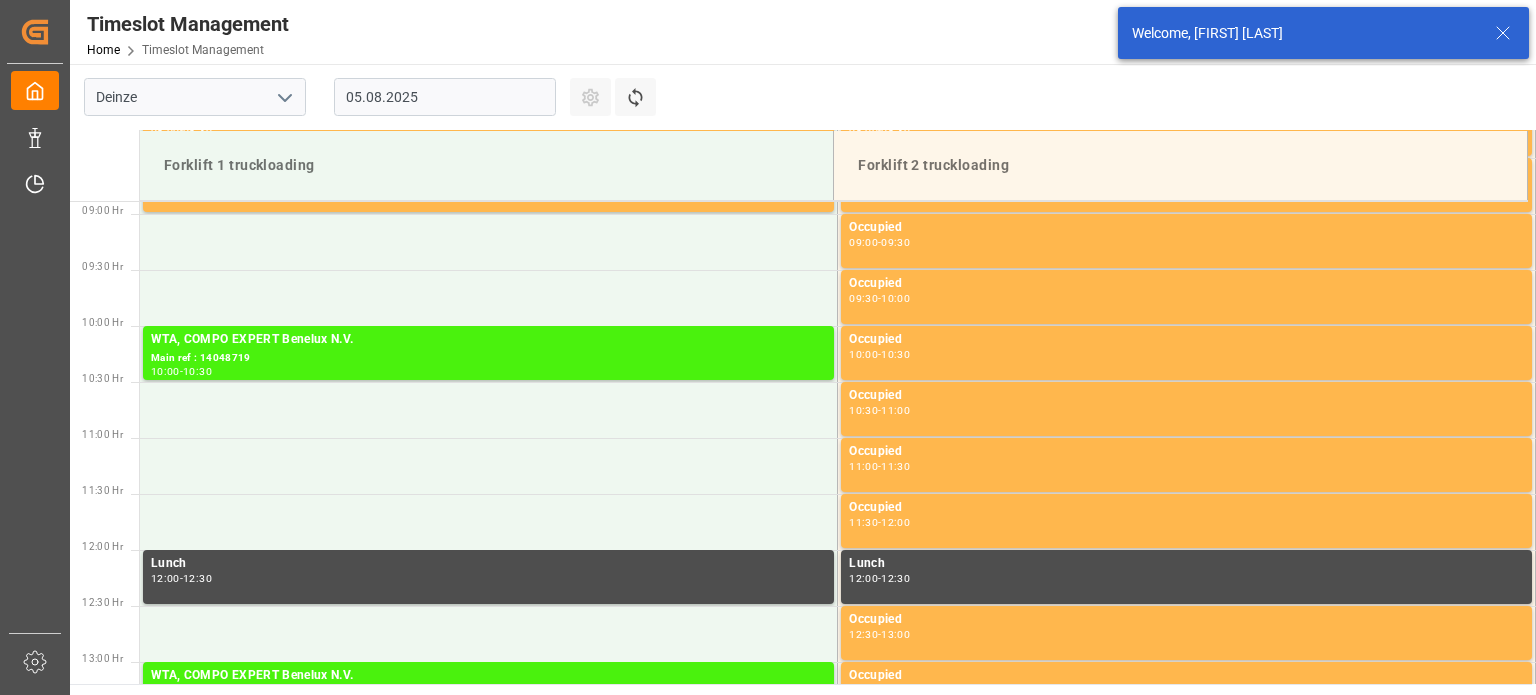 click on "05.08.2025" at bounding box center [445, 97] 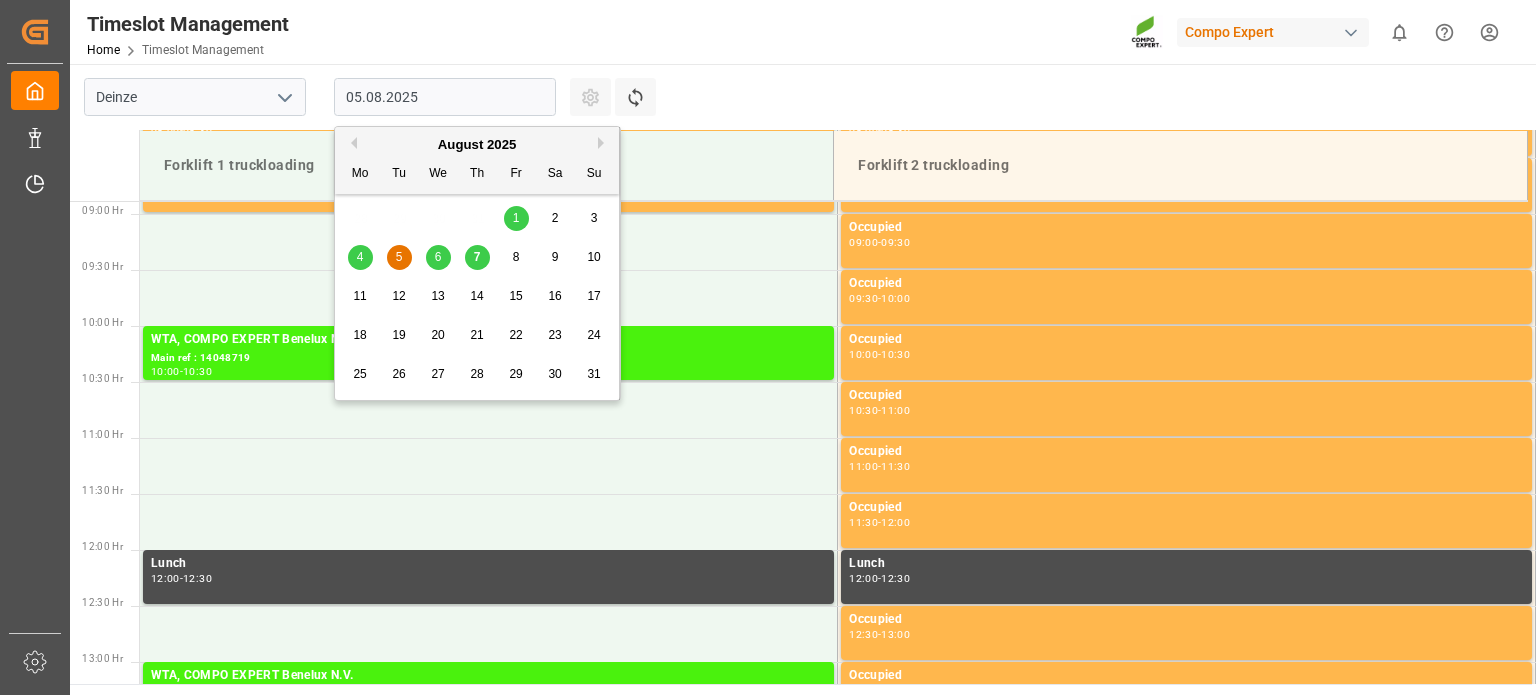 click on "8" at bounding box center [516, 258] 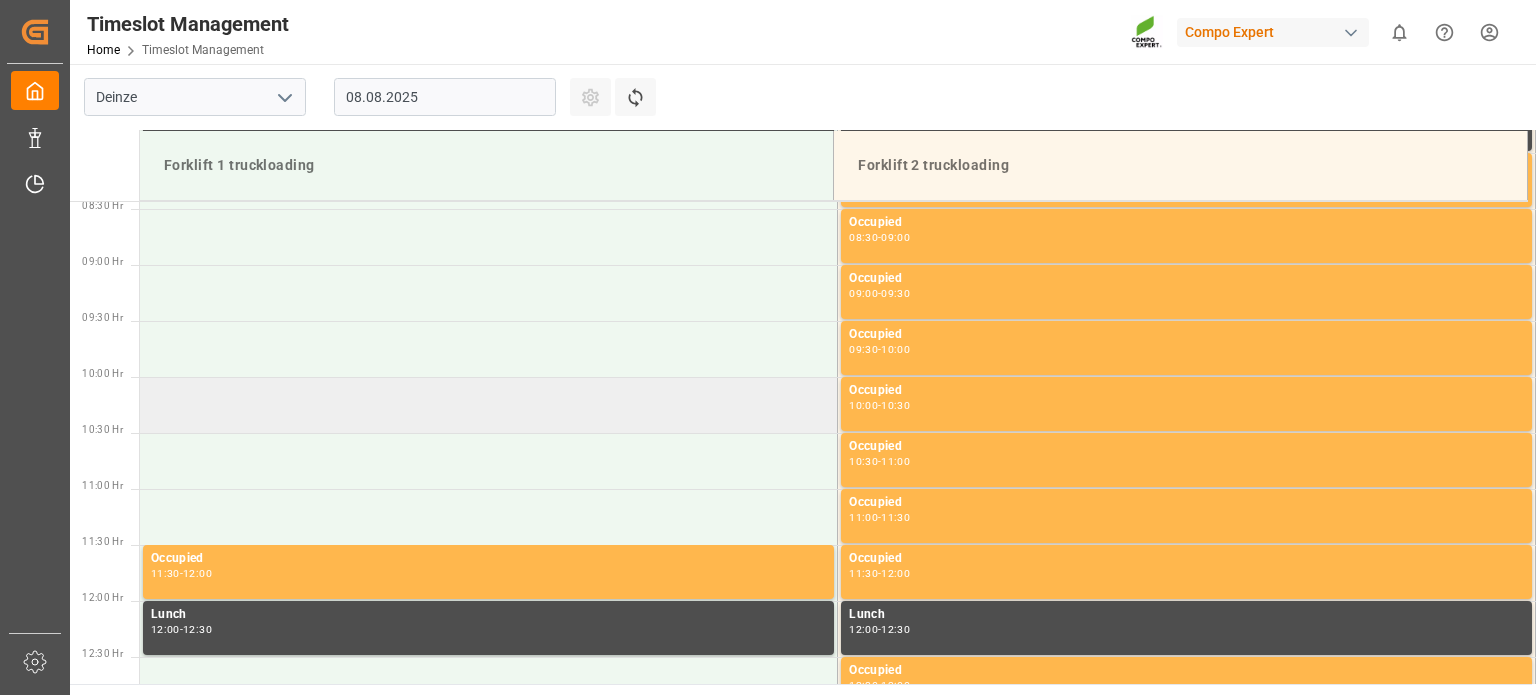 scroll, scrollTop: 895, scrollLeft: 0, axis: vertical 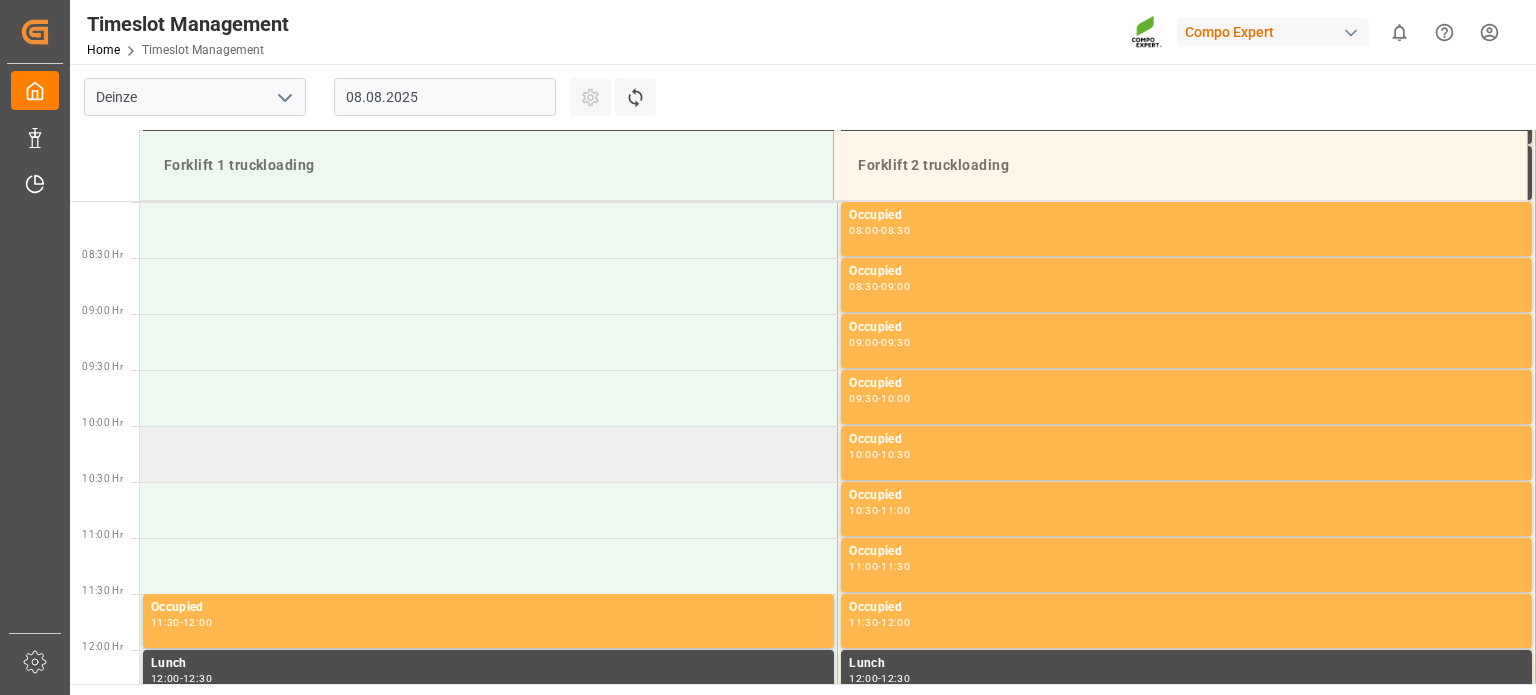 click at bounding box center [489, 454] 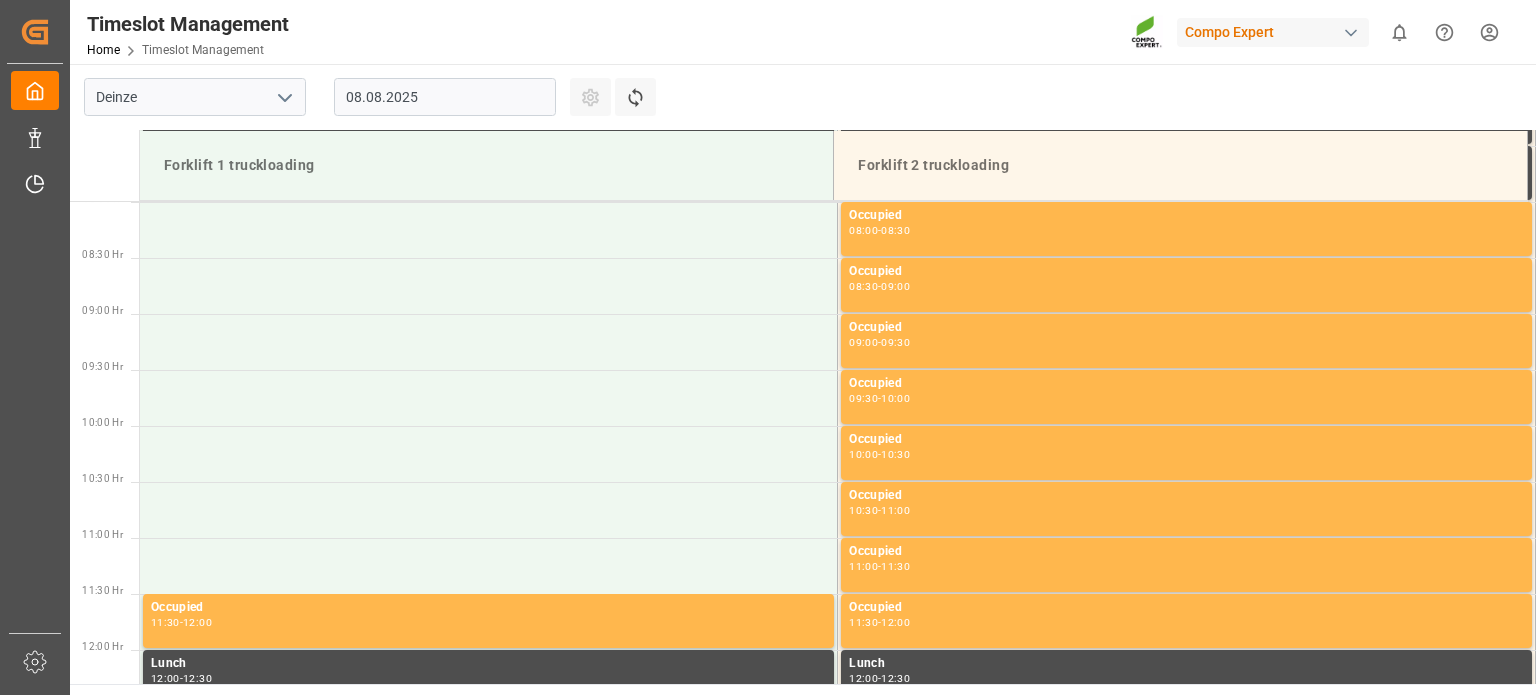 click at bounding box center (489, 454) 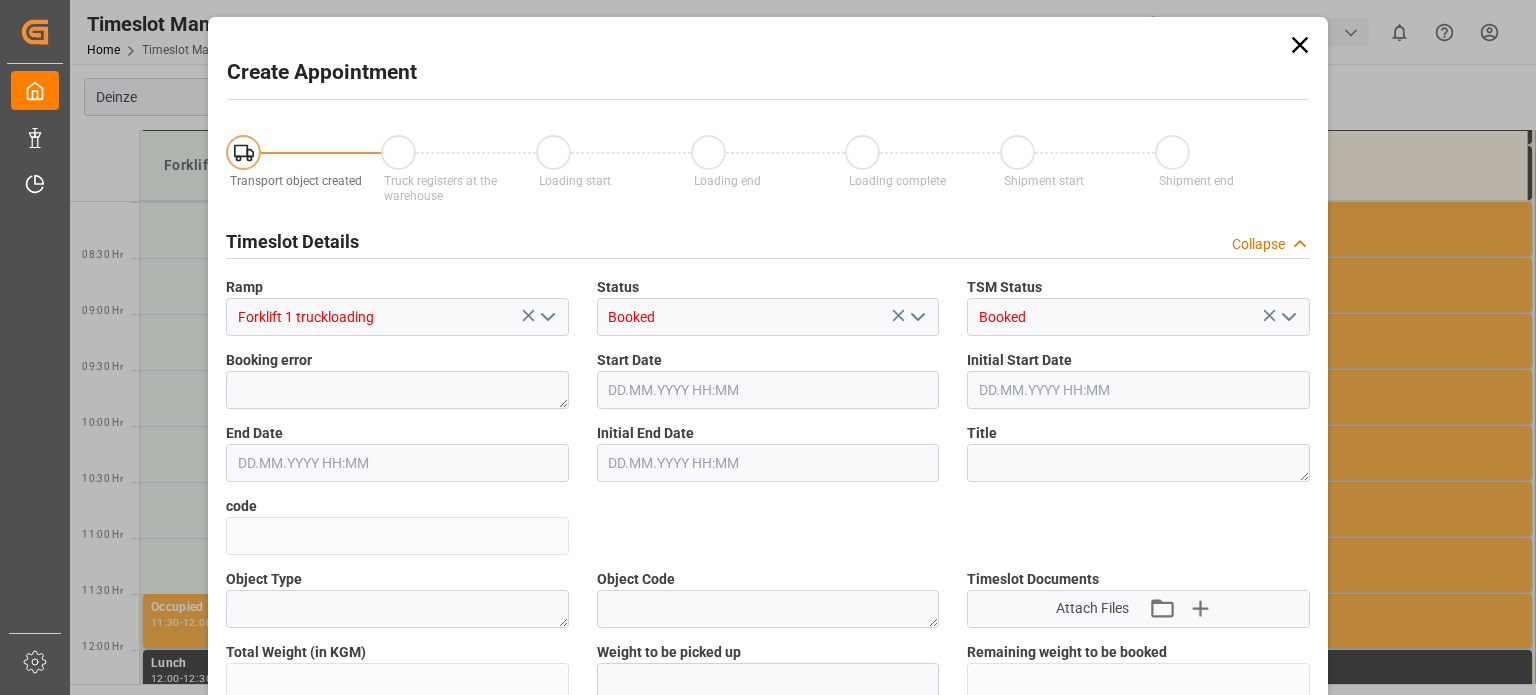 type on "08.08.2025 10:00" 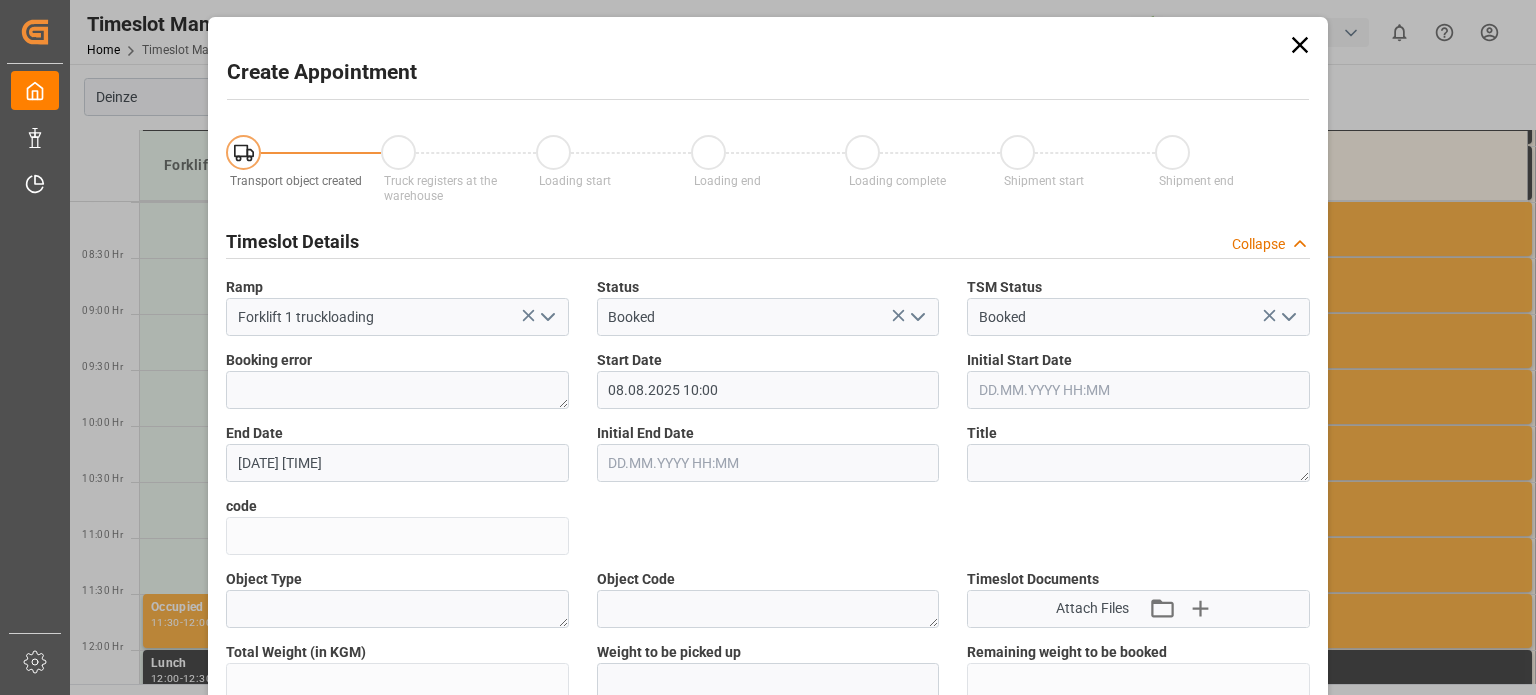click on "code" at bounding box center (397, 525) 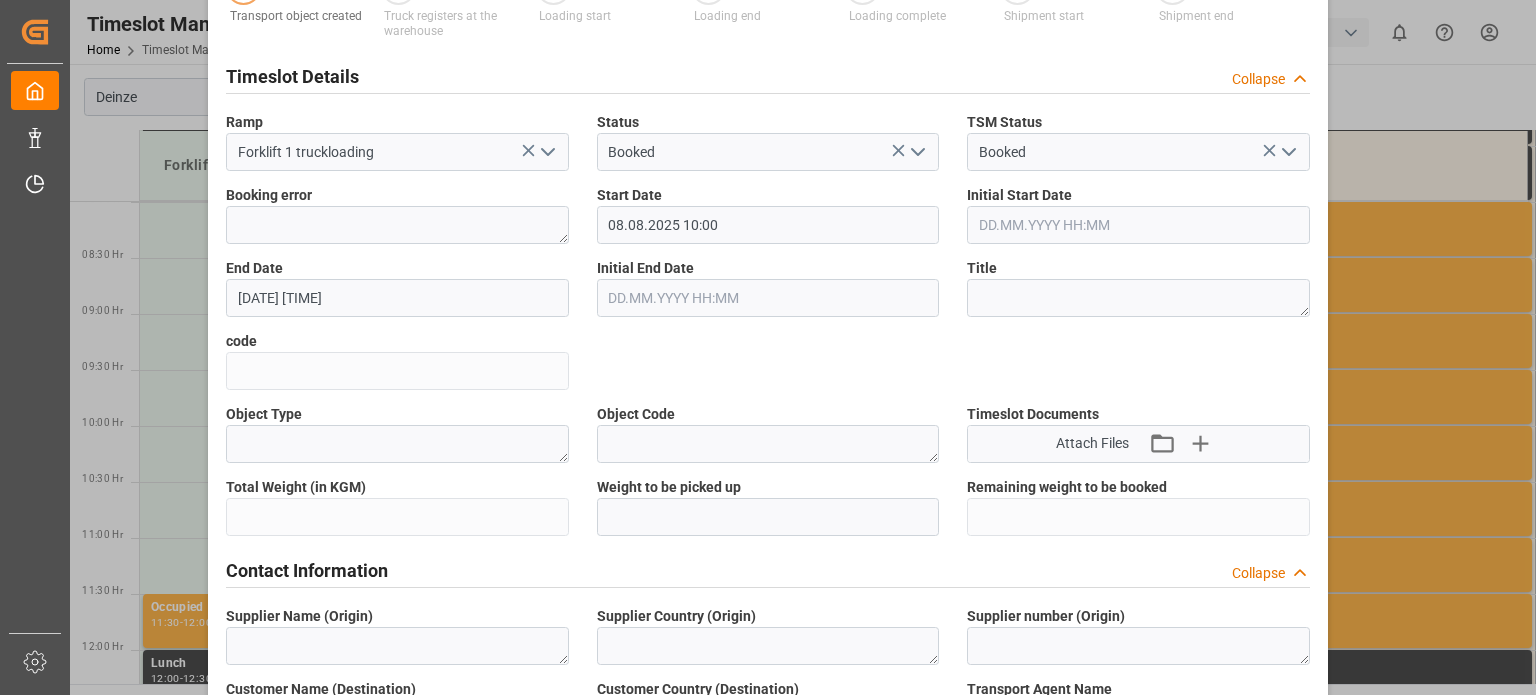scroll, scrollTop: 300, scrollLeft: 0, axis: vertical 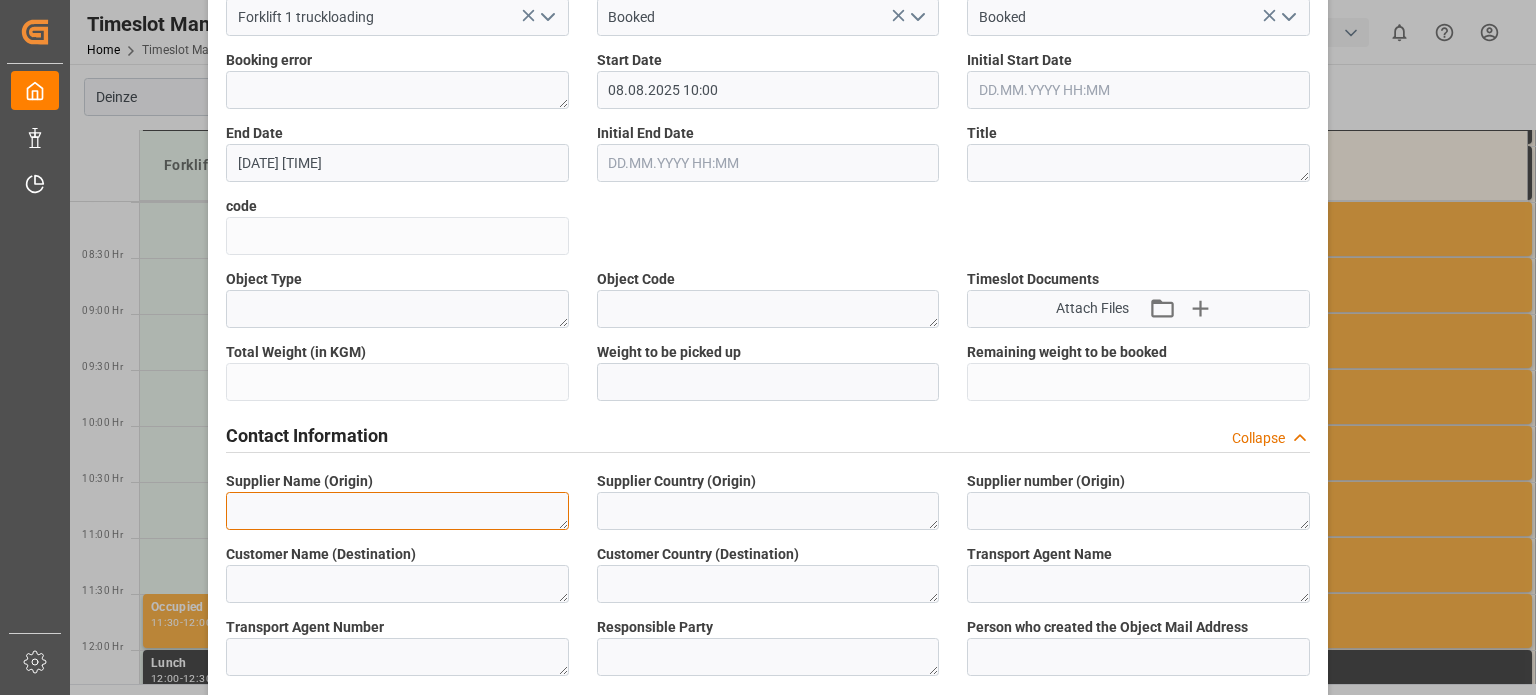 click at bounding box center (397, 511) 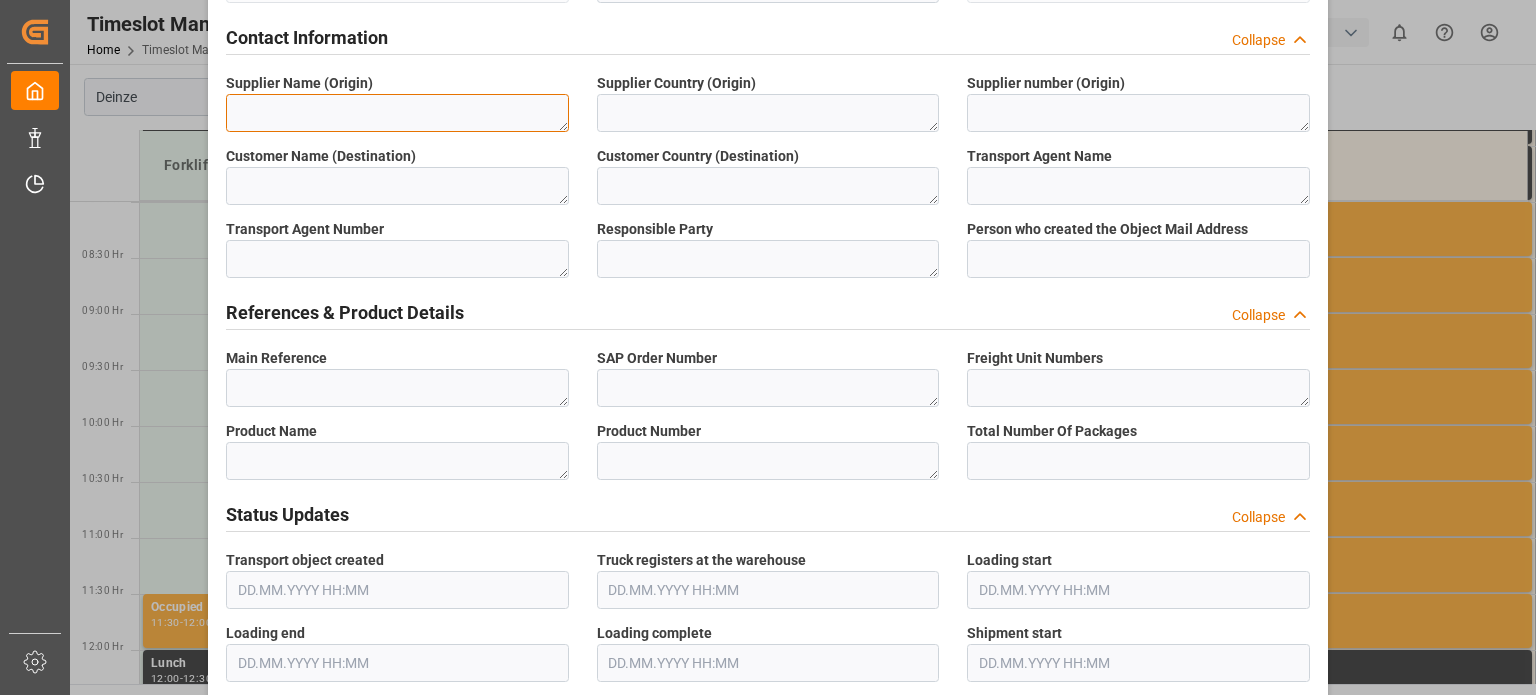 scroll, scrollTop: 700, scrollLeft: 0, axis: vertical 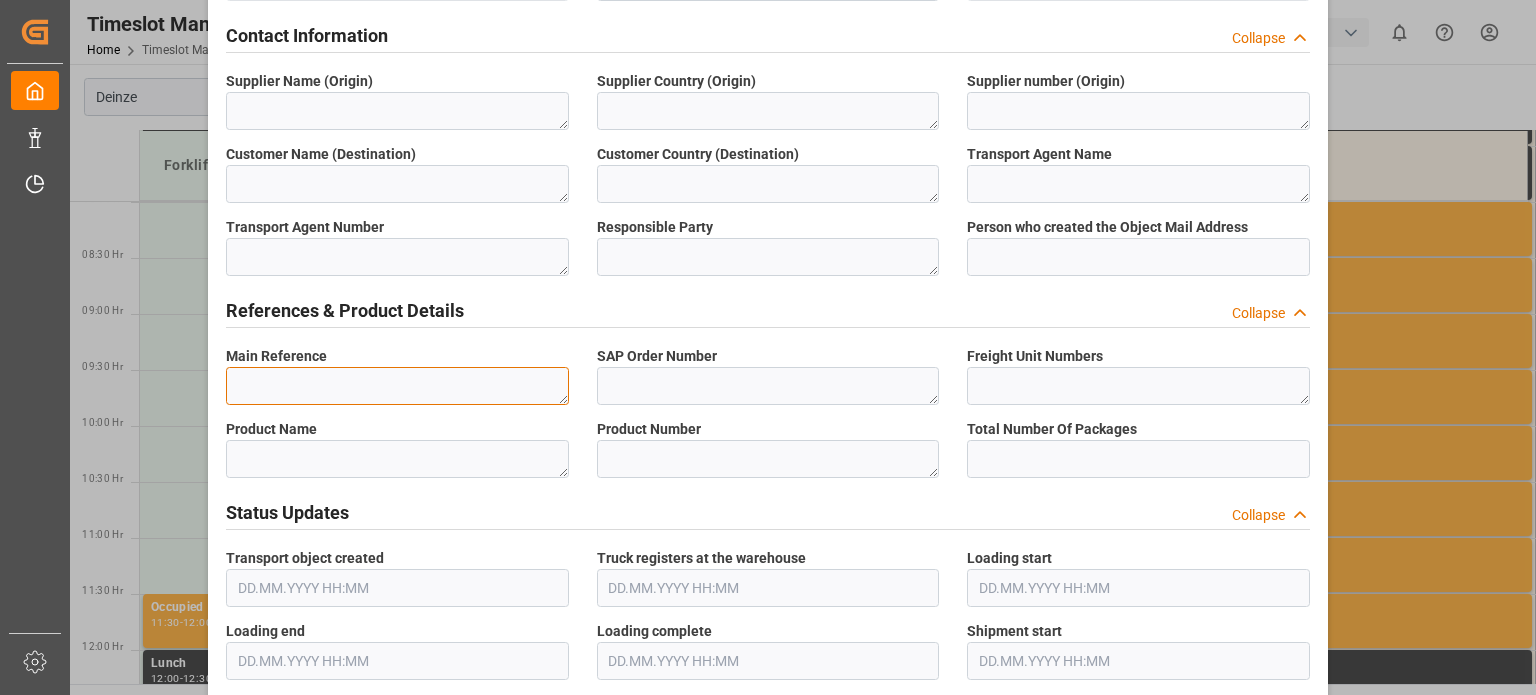 click at bounding box center (397, 386) 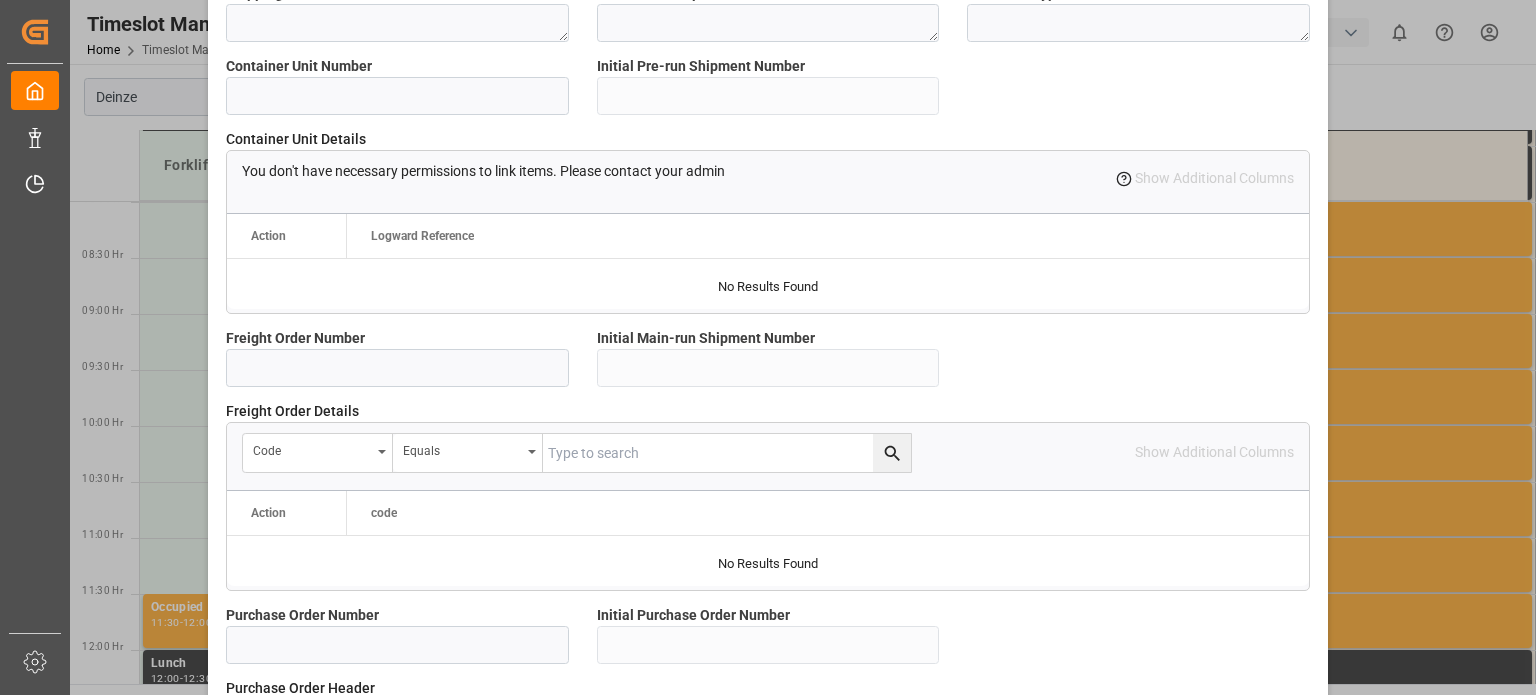 scroll, scrollTop: 1600, scrollLeft: 0, axis: vertical 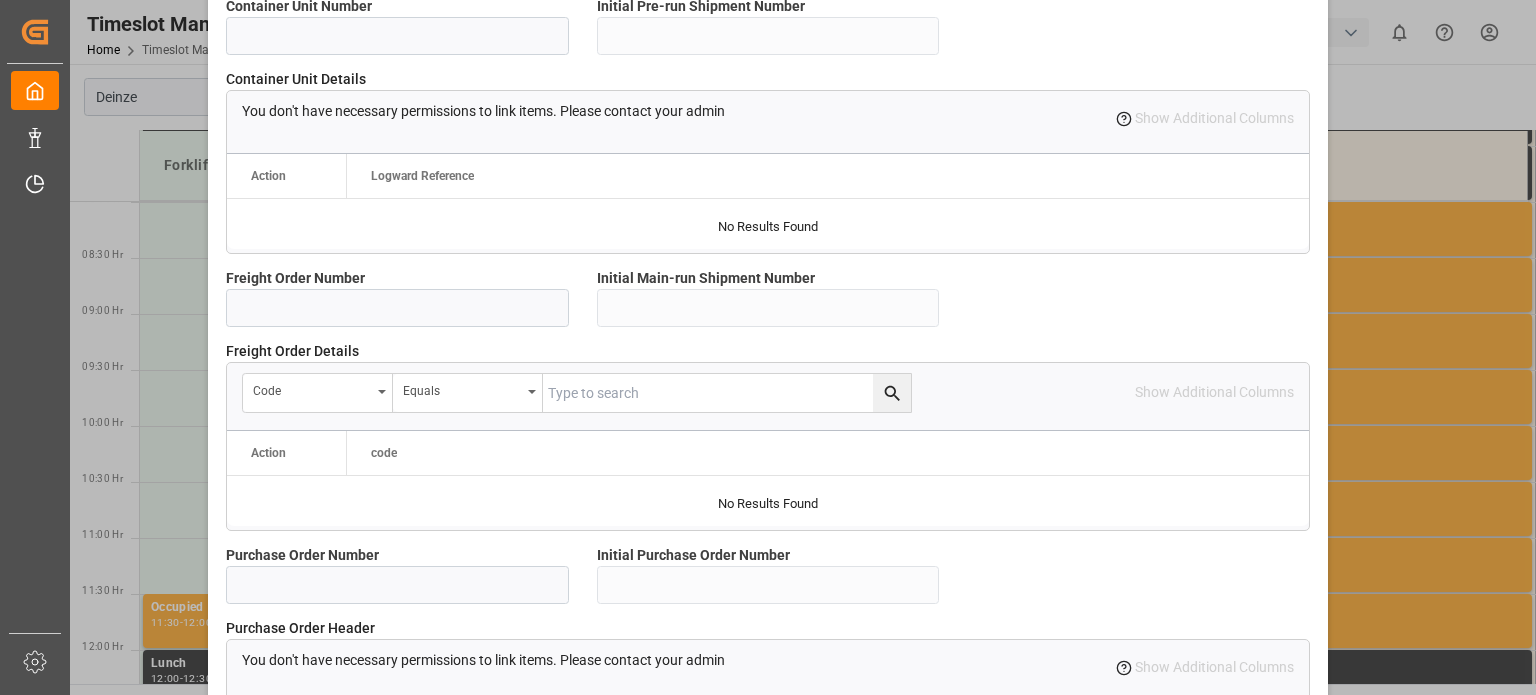 type on "14050492" 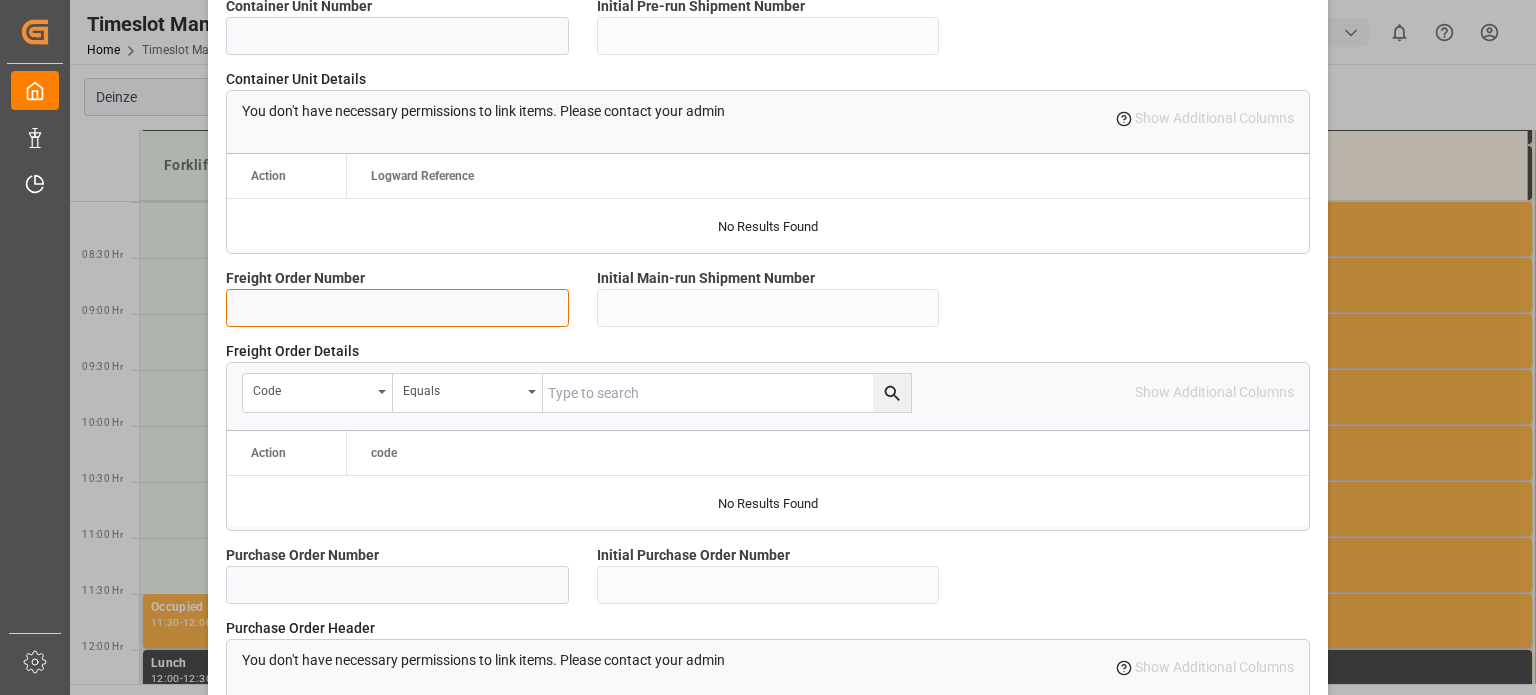 click at bounding box center (397, 308) 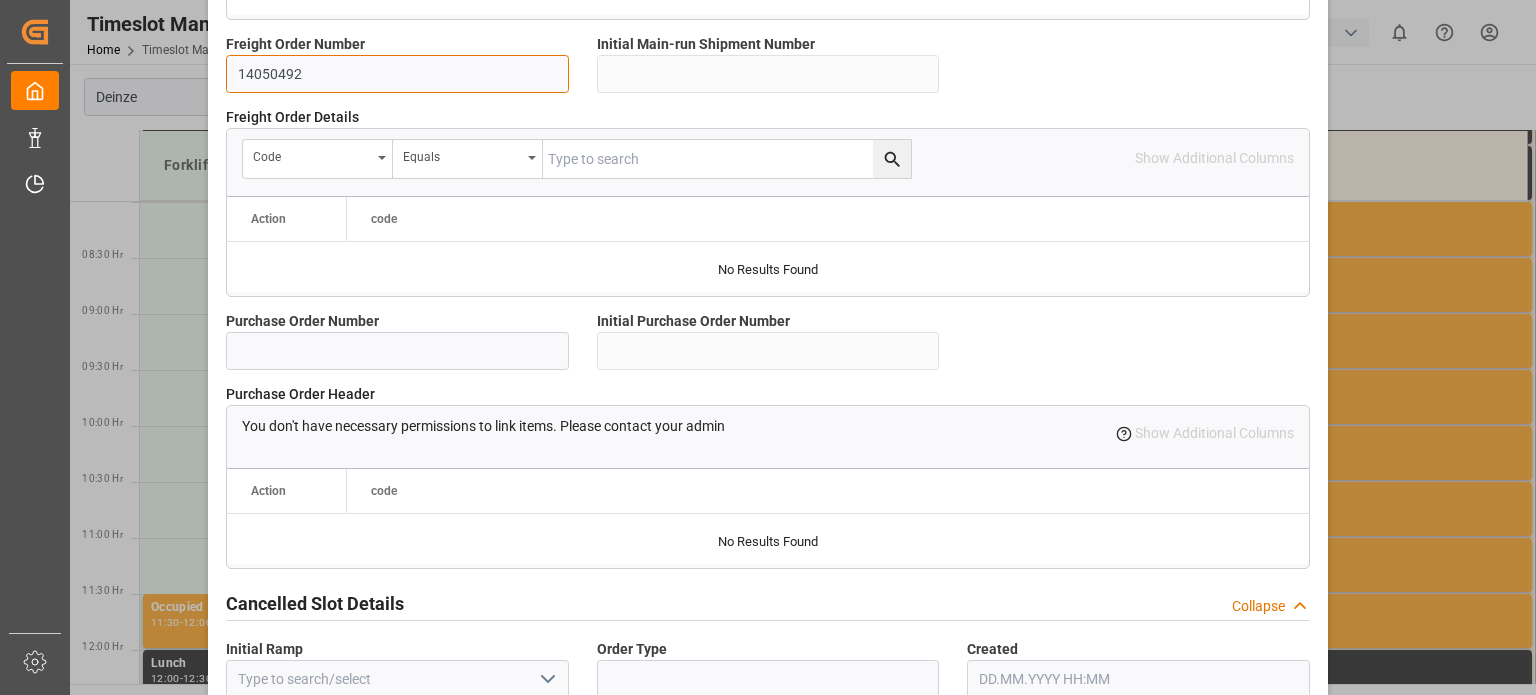 scroll, scrollTop: 1900, scrollLeft: 0, axis: vertical 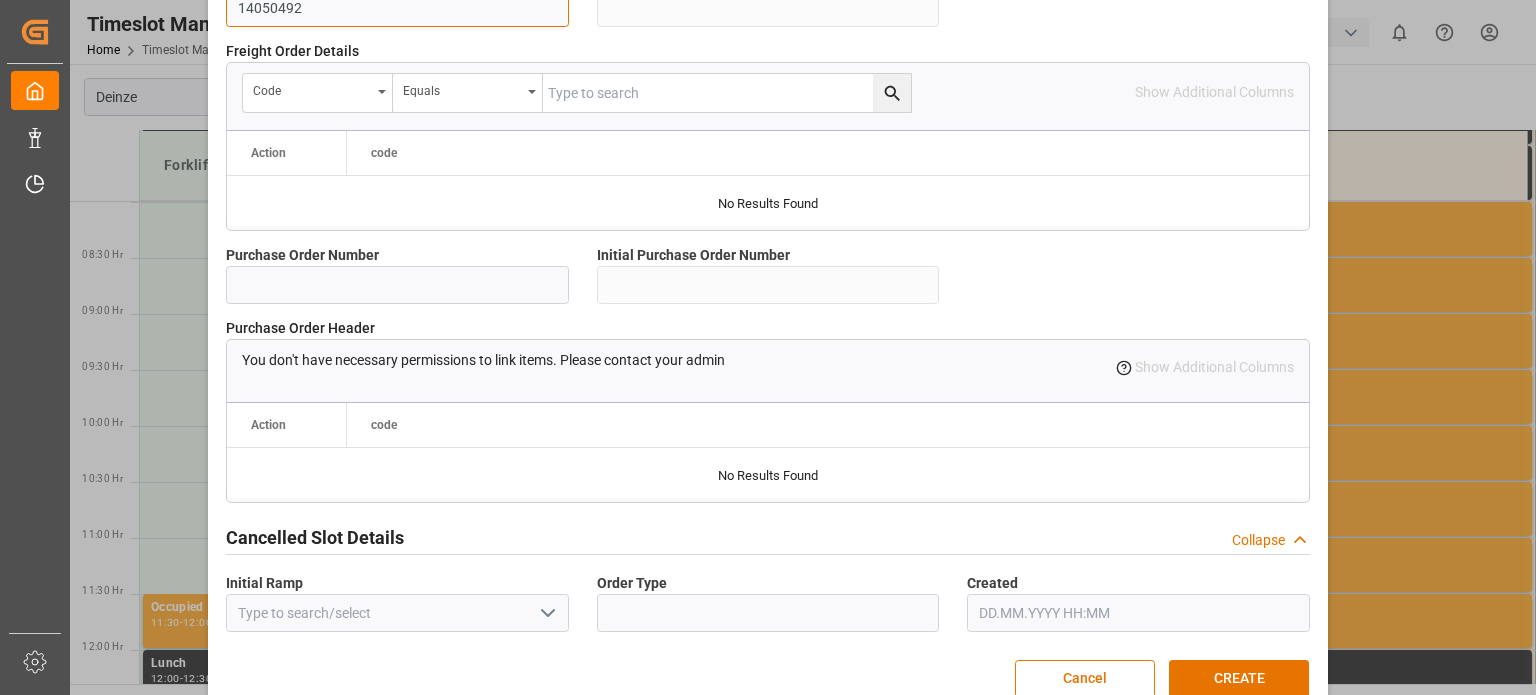 type on "14050492" 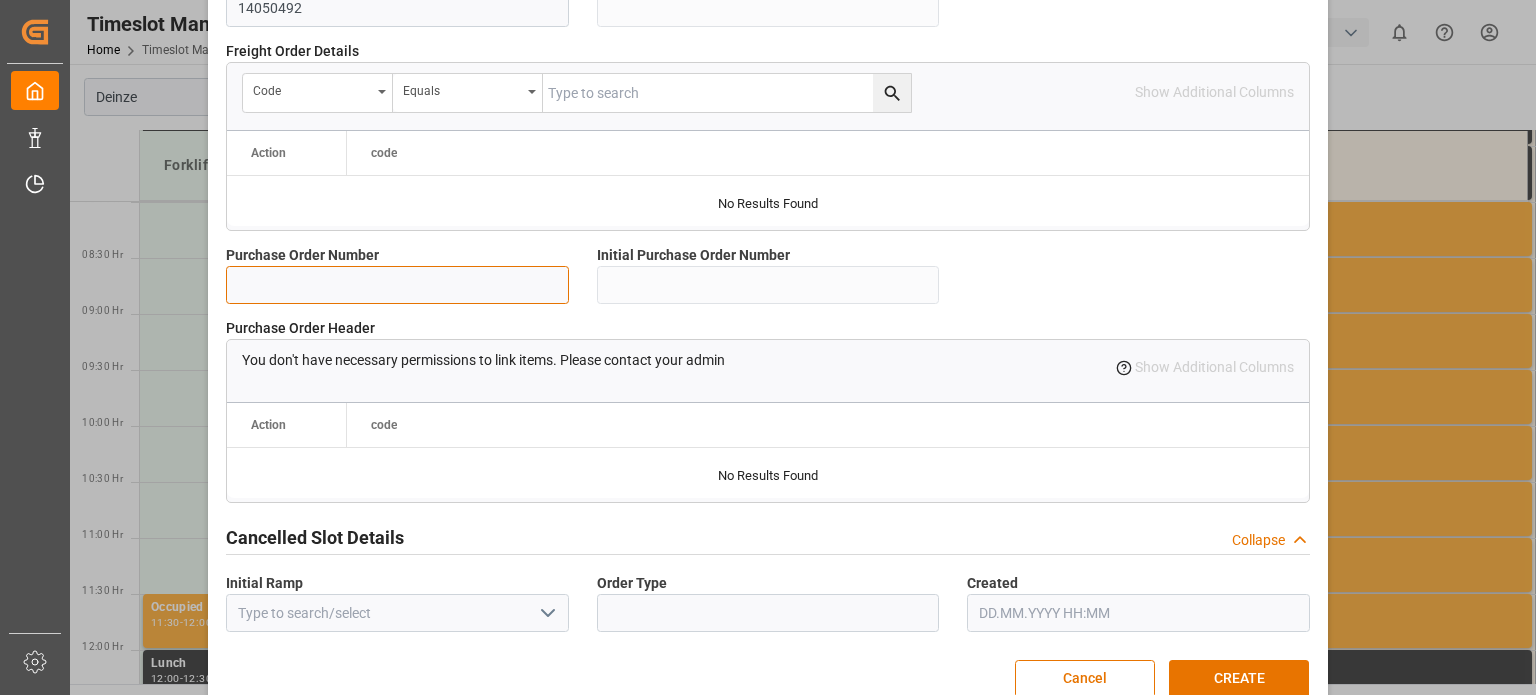 click at bounding box center (397, 285) 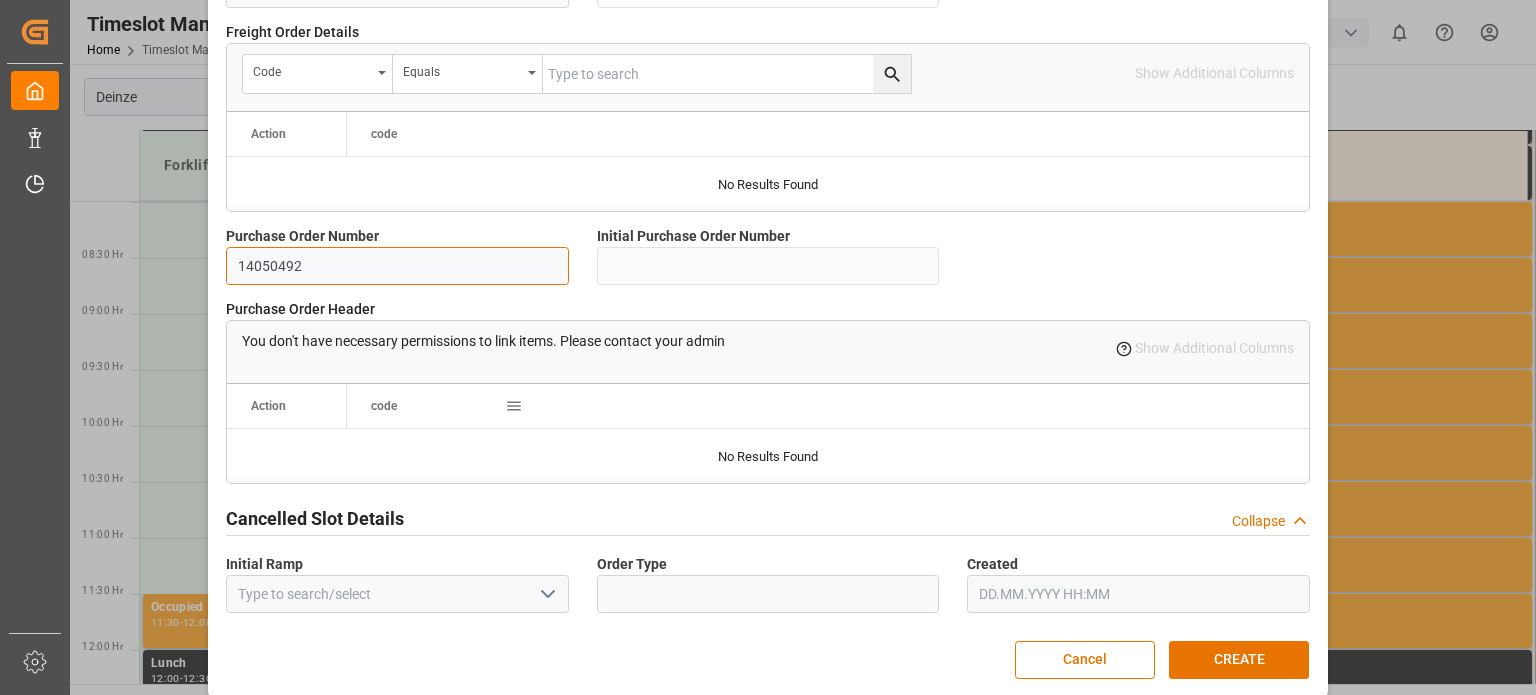 scroll, scrollTop: 1936, scrollLeft: 0, axis: vertical 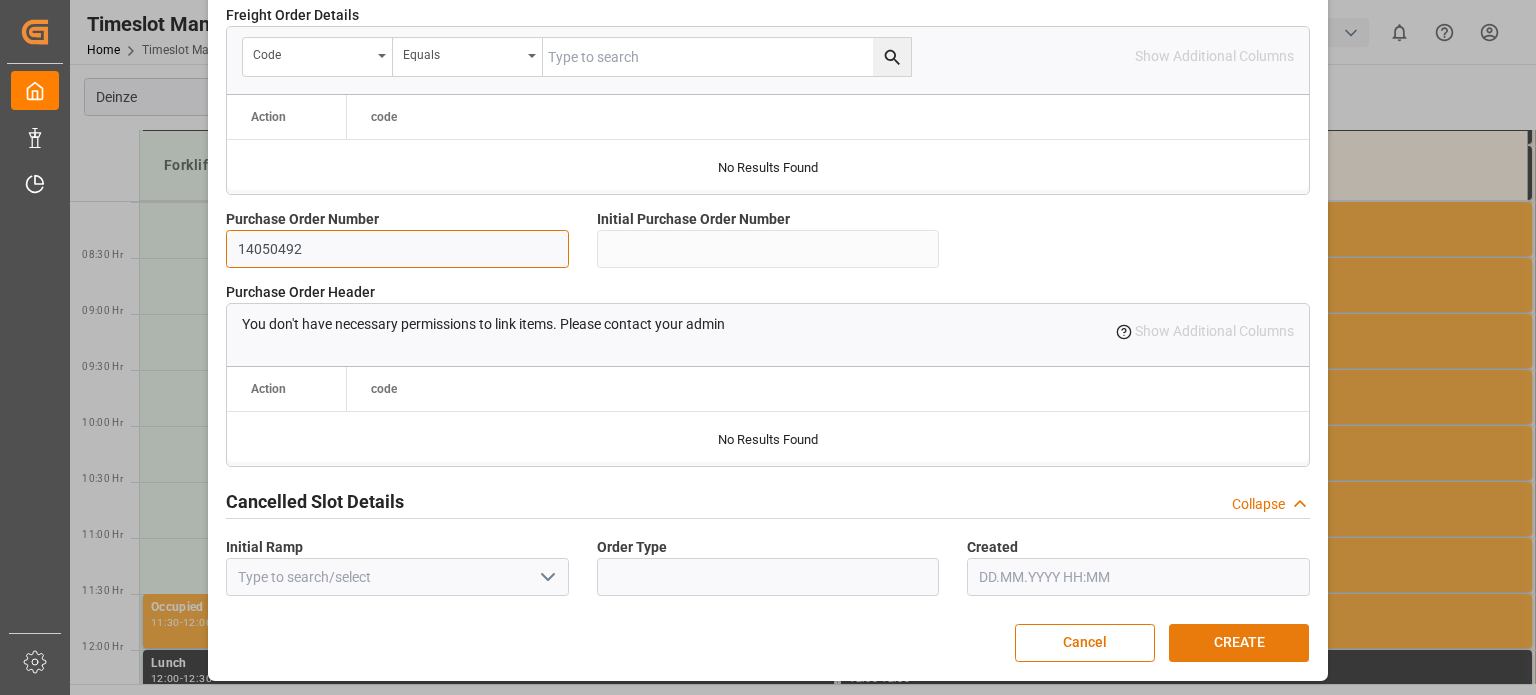 type on "14050492" 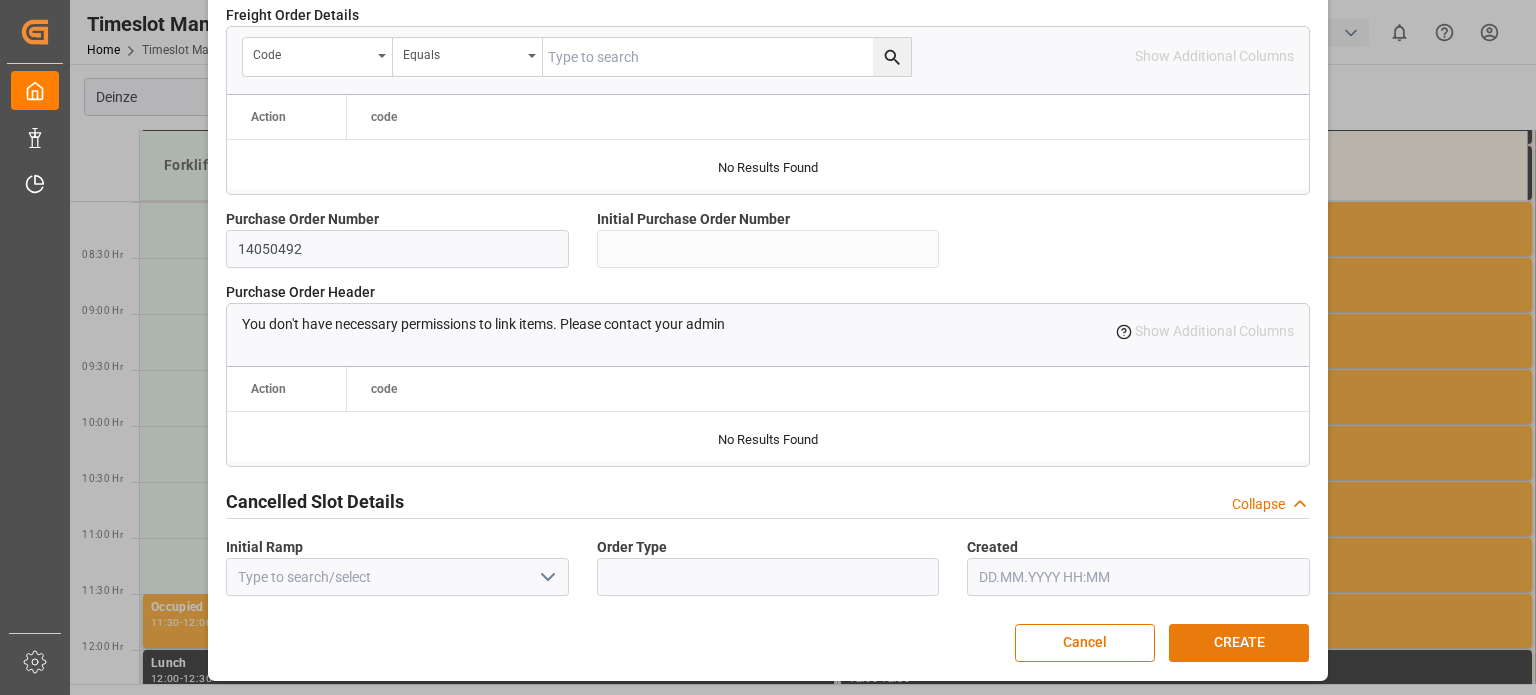 click on "CREATE" at bounding box center [1239, 643] 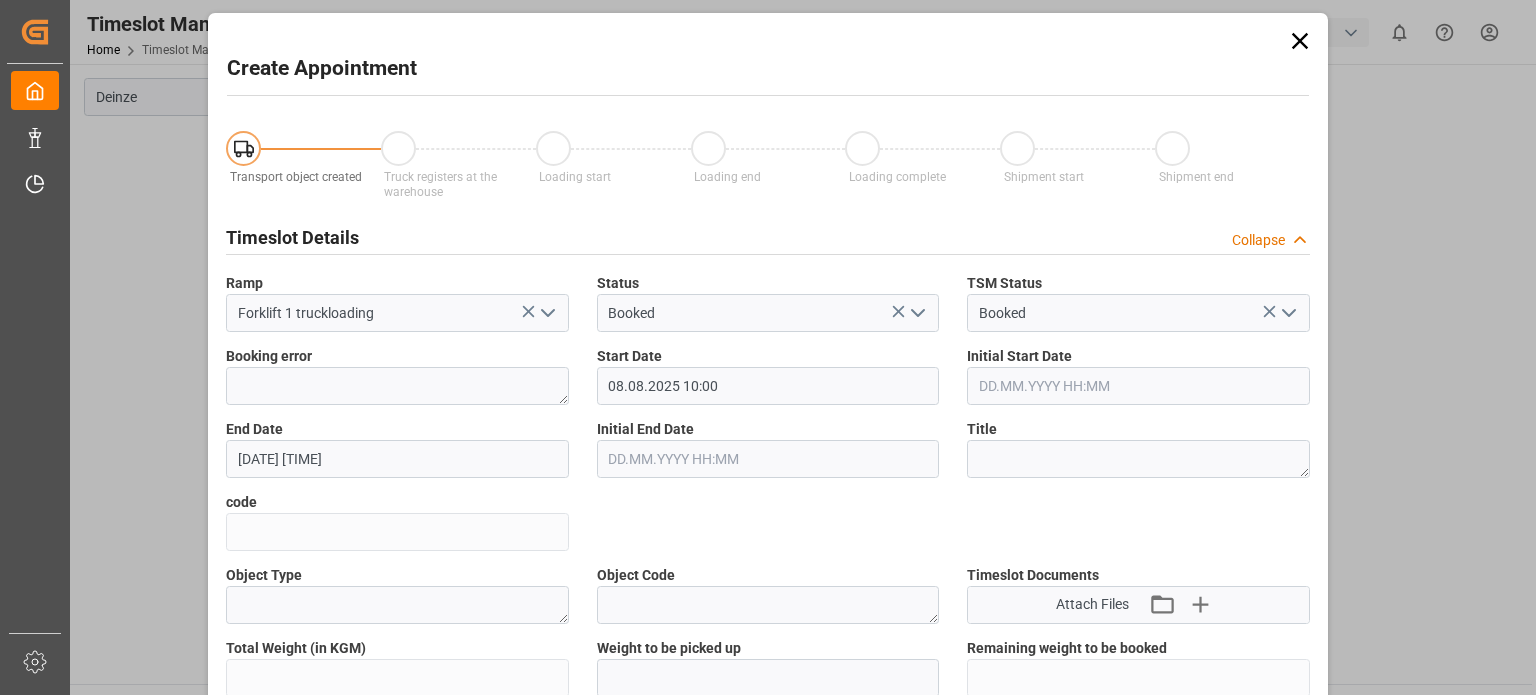scroll, scrollTop: 0, scrollLeft: 0, axis: both 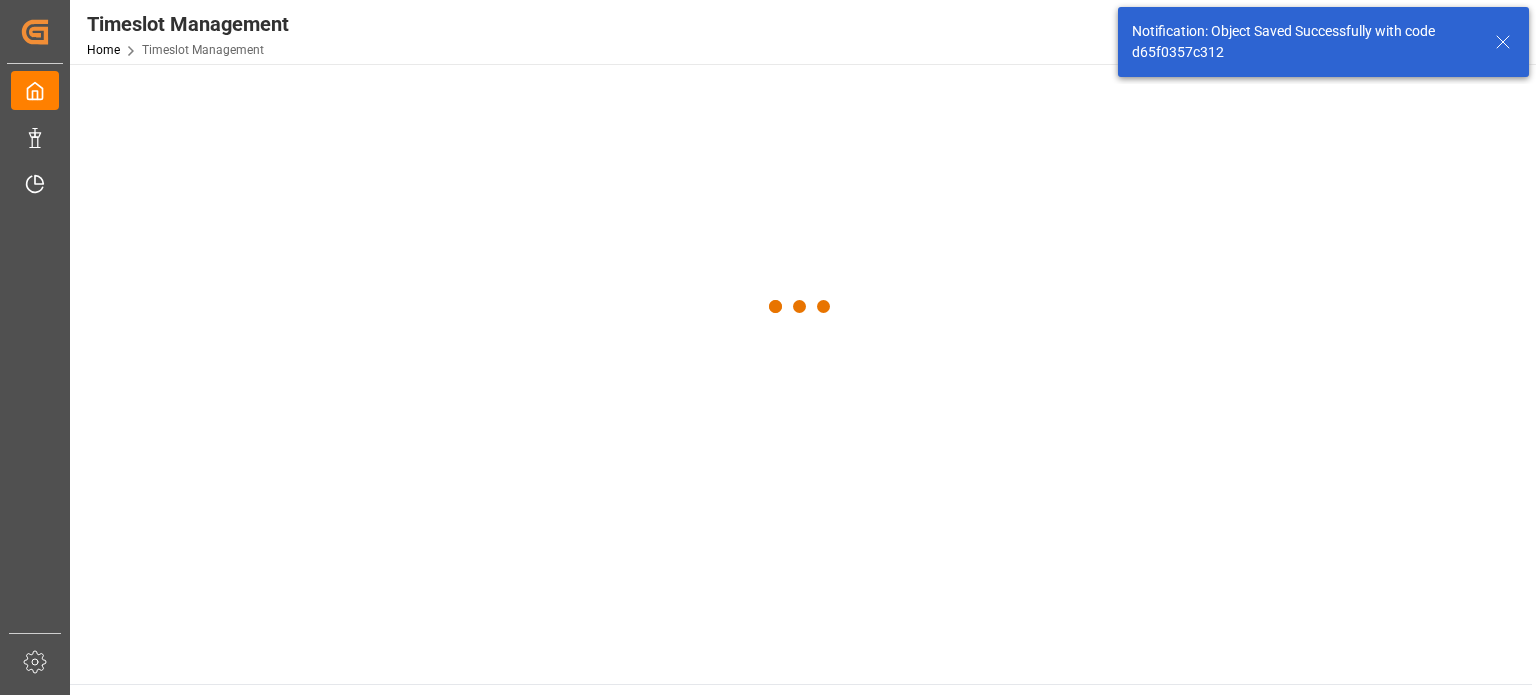 click at bounding box center [801, 307] 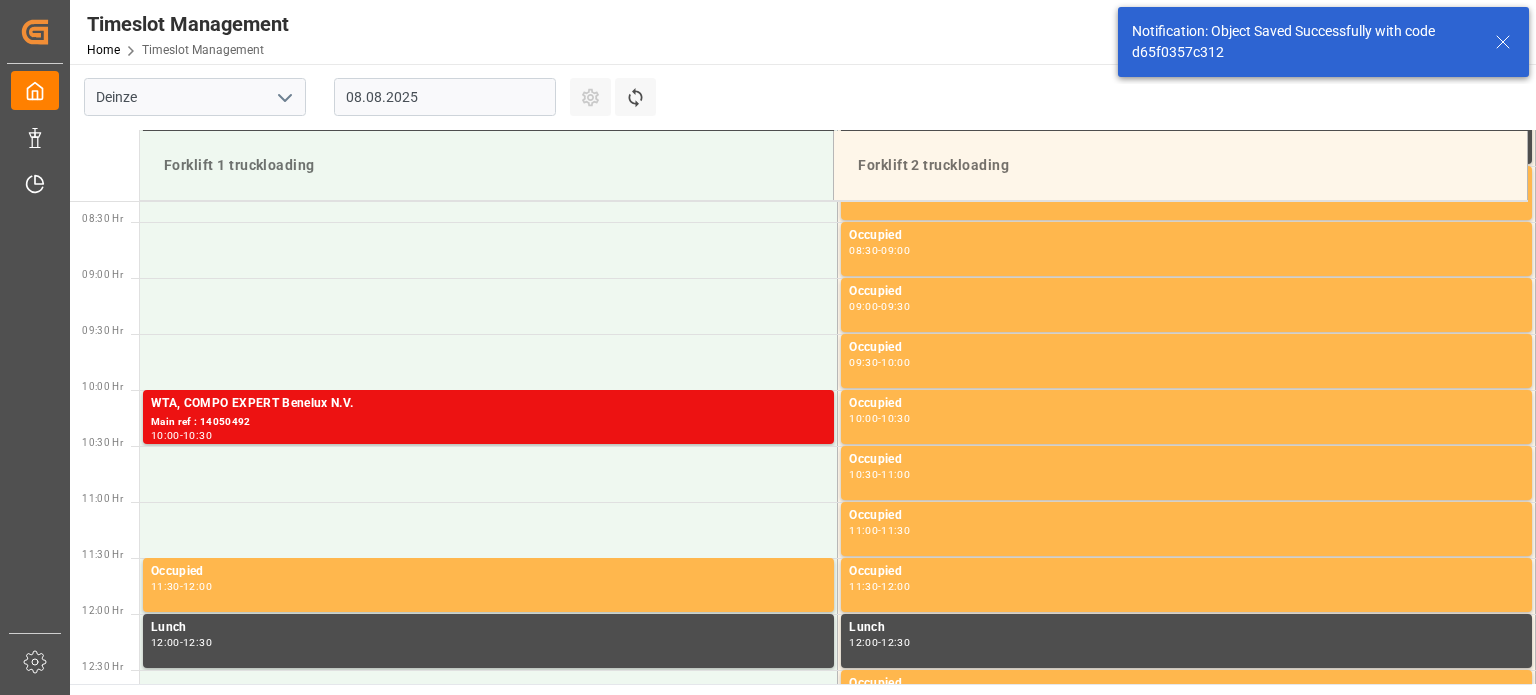 scroll, scrollTop: 995, scrollLeft: 0, axis: vertical 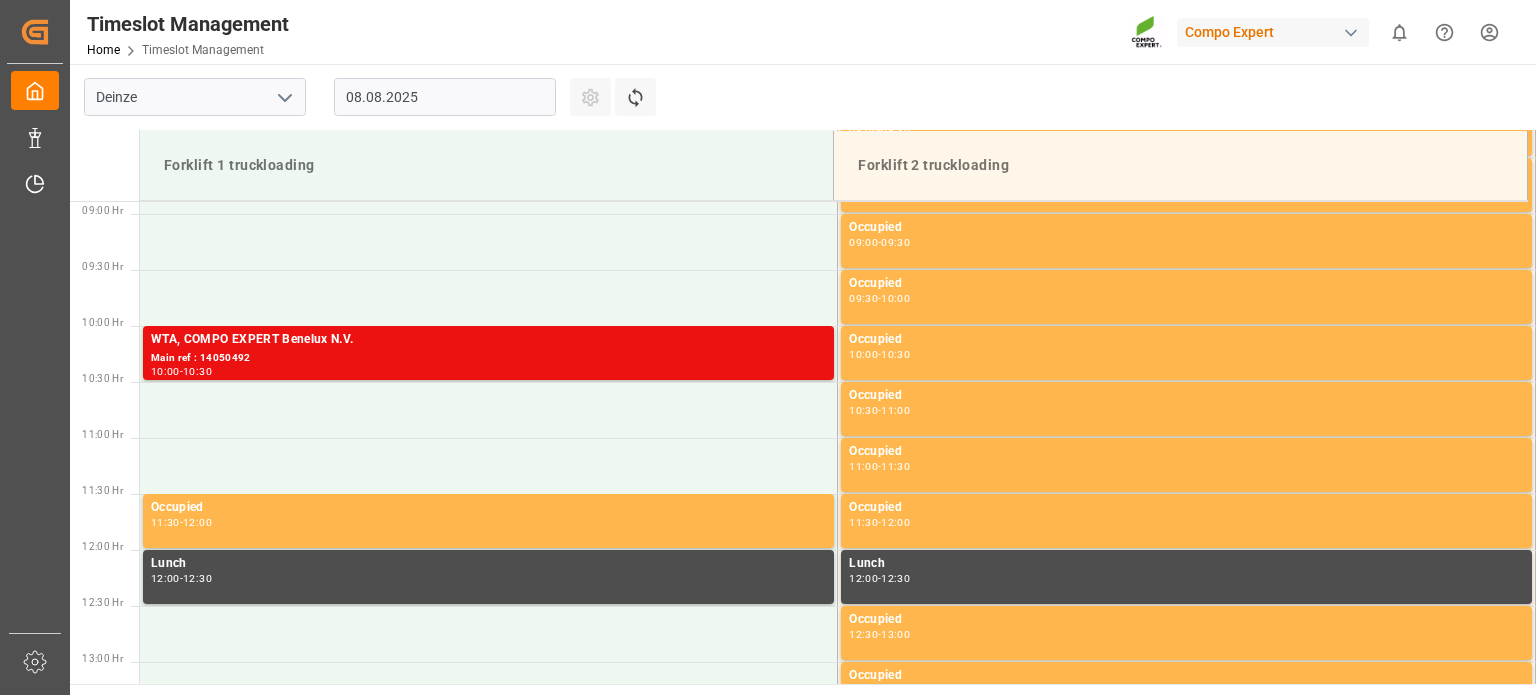 click on "Deinze [DATE] Settings Refresh Time Slots Forklift 1 truckloading Forklift 2 truckloading 00:30 Hr 01:00 Hr 01:30 Hr 02:00 Hr 02:30 Hr 03:00 Hr 03:30 Hr 04:00 Hr 04:30 Hr 05:00 Hr 05:30 Hr 06:00 Hr 06:30 Hr 07:00 Hr 07:30 Hr 08:00 Hr 08:30 Hr 09:00 Hr 09:30 Hr 10:00 Hr 10:30 Hr 11:00 Hr 11:30 Hr 12:00 Hr 12:30 Hr 13:00 Hr 13:30 Hr 14:00 Hr 14:30 Hr 15:00 Hr 15:30 Hr 16:00 Hr 16:30 Hr 17:00 Hr 17:30 Hr 18:00 Hr 18:30 Hr 19:00 Hr 19:30 Hr 20:00 Hr 20:30 Hr 21:00 Hr 21:30 Hr 22:00 Hr 22:30 Hr 23:00 Hr 23:30 Hr Block 07:00   -   07:30 Block 07:00   -   07:30 Block 07:30   -   08:00 Block 07:30   -   08:00 Occupied 08:00   -   08:30 Occupied 08:30   -   09:00 Occupied 09:00   -   09:30 Occupied 09:30   -   10:00 WTA, COMPO EXPERT Benelux N.V. Main ref : 14050492 10:00   -   10:30 Occupied 10:00   -   10:30 Occupied 10:30   -   11:00 Occupied 11:00   -   11:30 Occupied 11:30   -   12:00 Occupied 11:30   -   12:00 Lunch 12:00   -   12:30 Lunch 12:00   -   12:30 Occupied 12:30" at bounding box center [801, 374] 